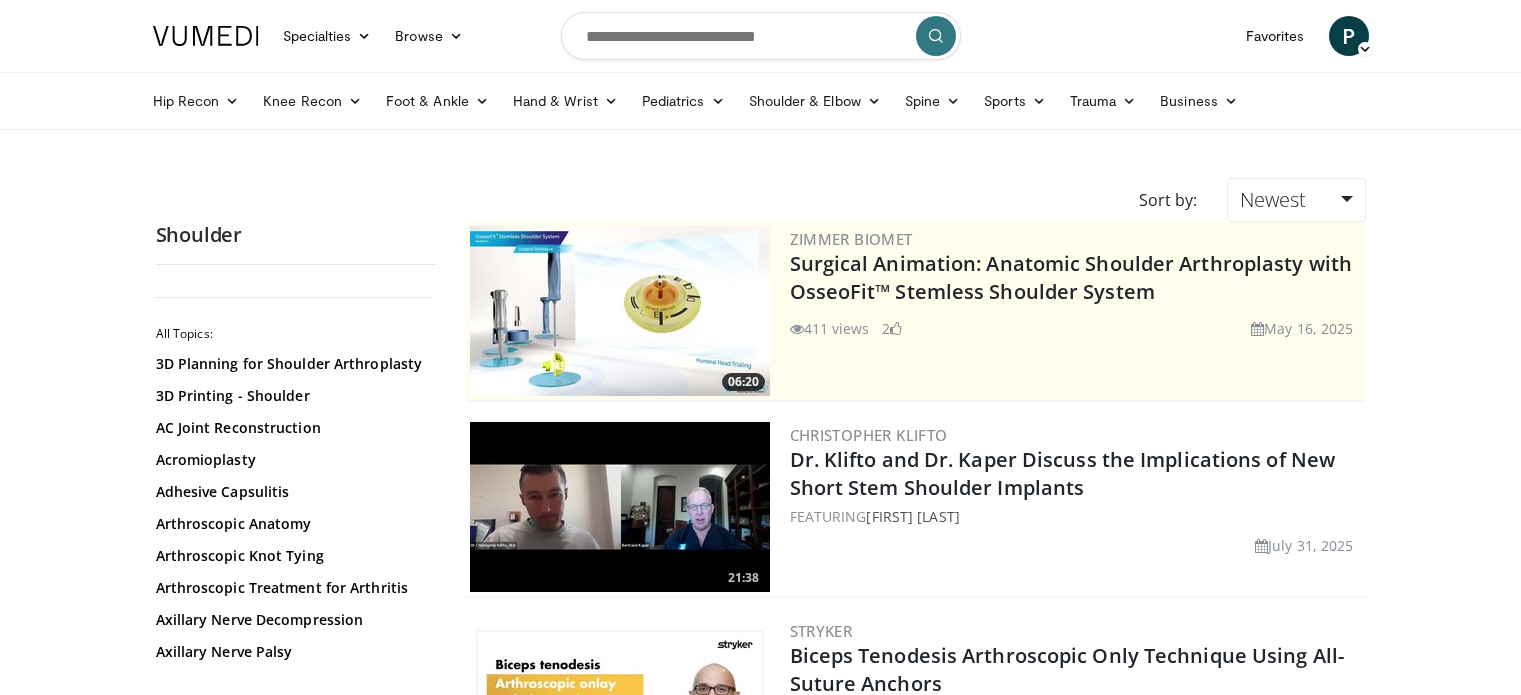 scroll, scrollTop: 0, scrollLeft: 0, axis: both 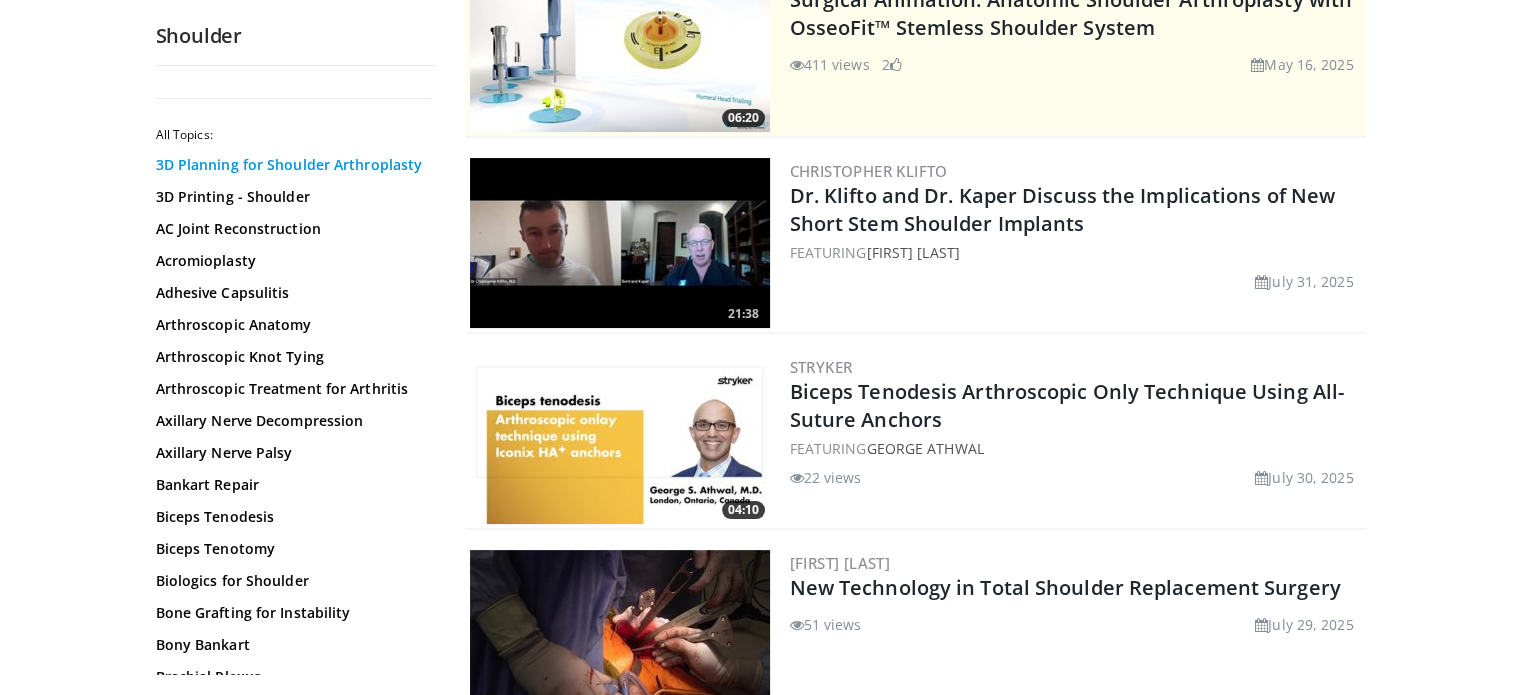 click on "3D Planning for Shoulder Arthroplasty" at bounding box center [291, 165] 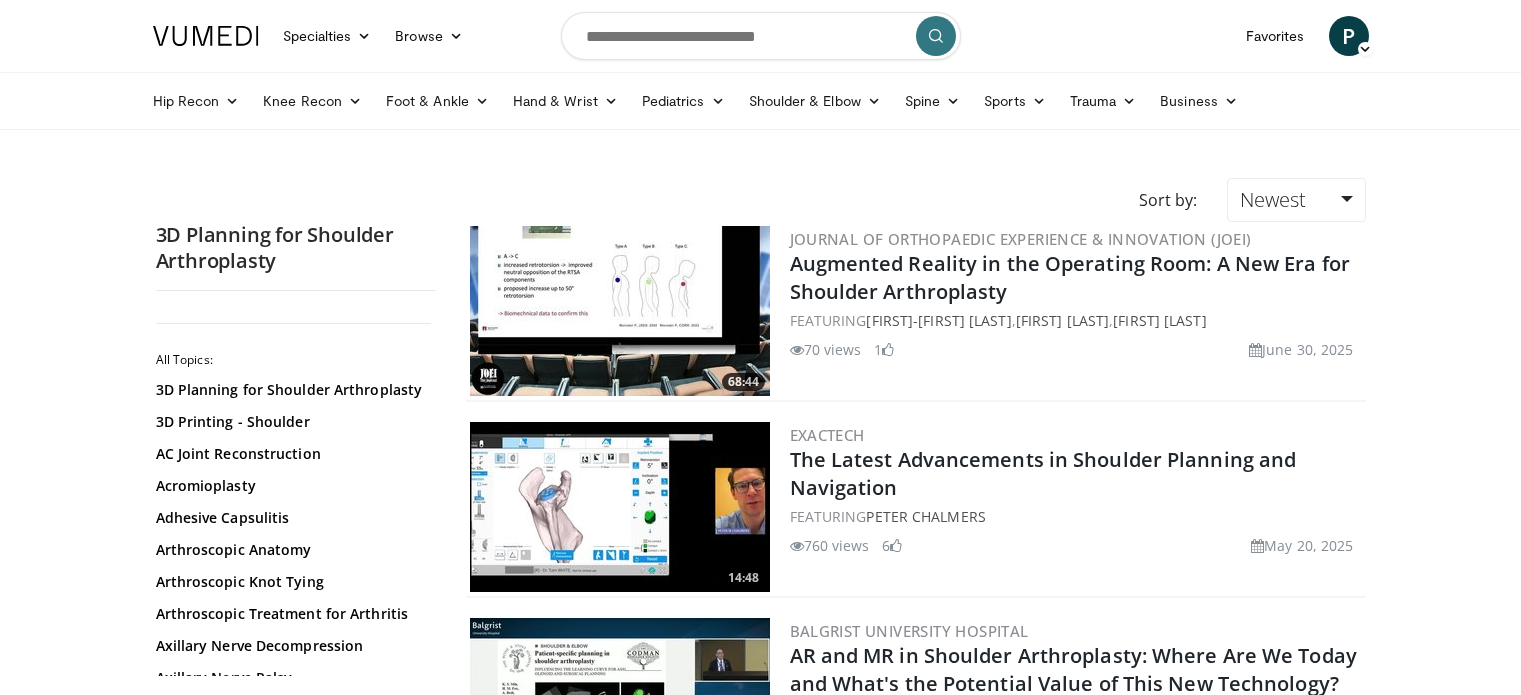 scroll, scrollTop: 0, scrollLeft: 0, axis: both 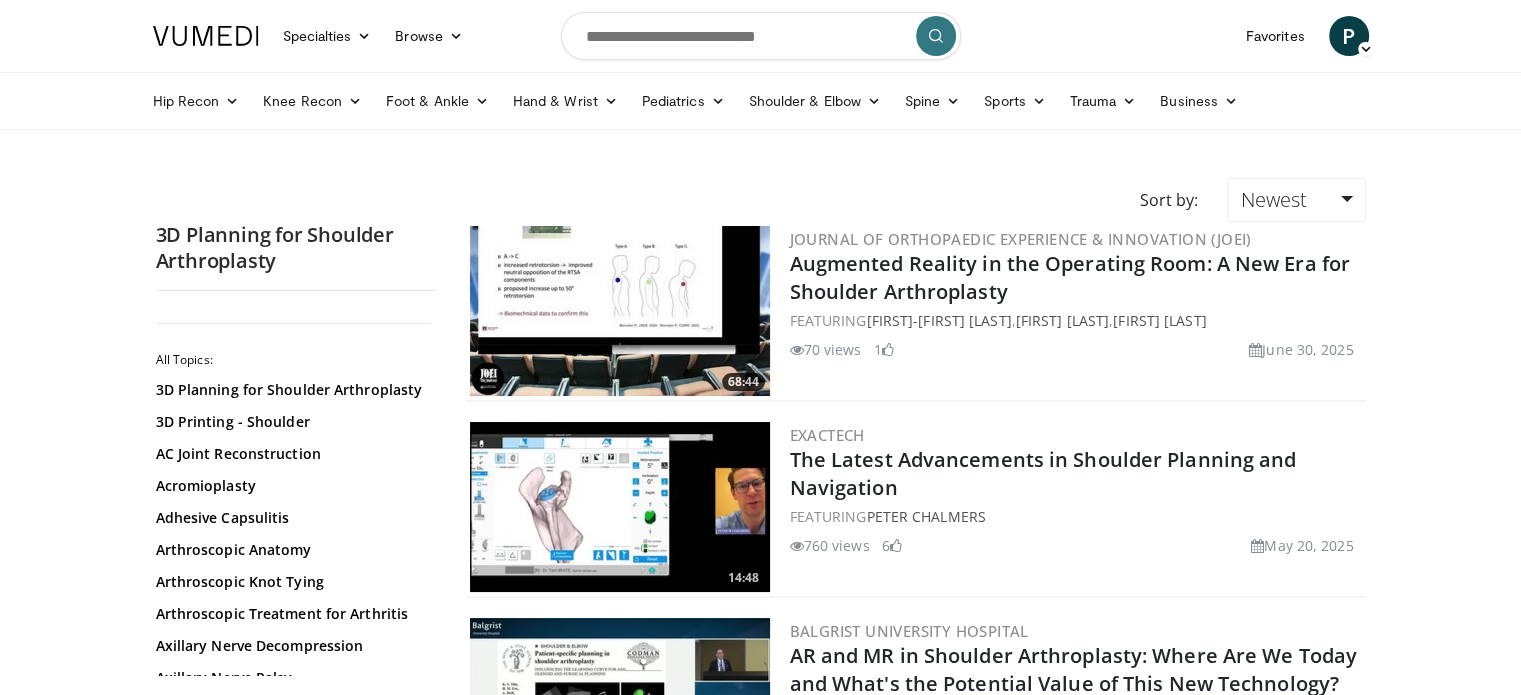click at bounding box center (620, 311) 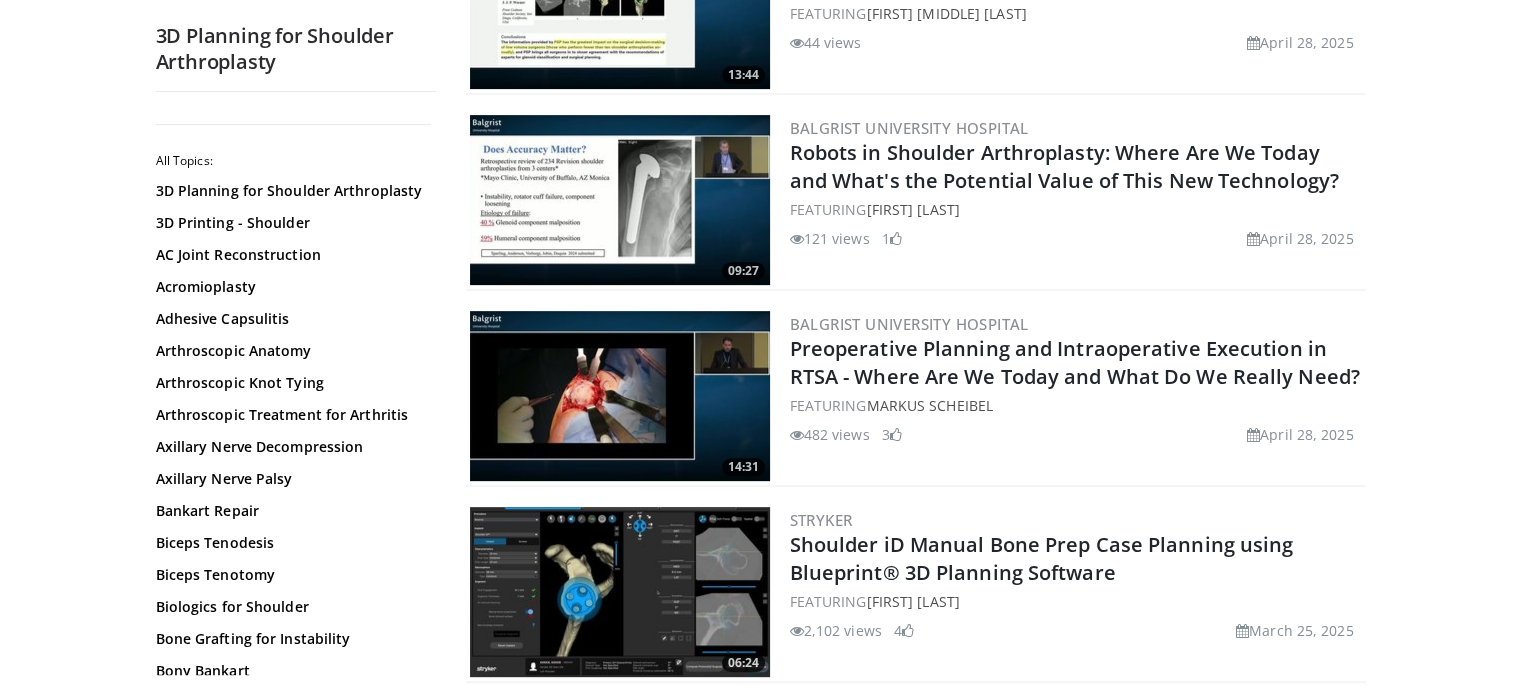 scroll, scrollTop: 705, scrollLeft: 0, axis: vertical 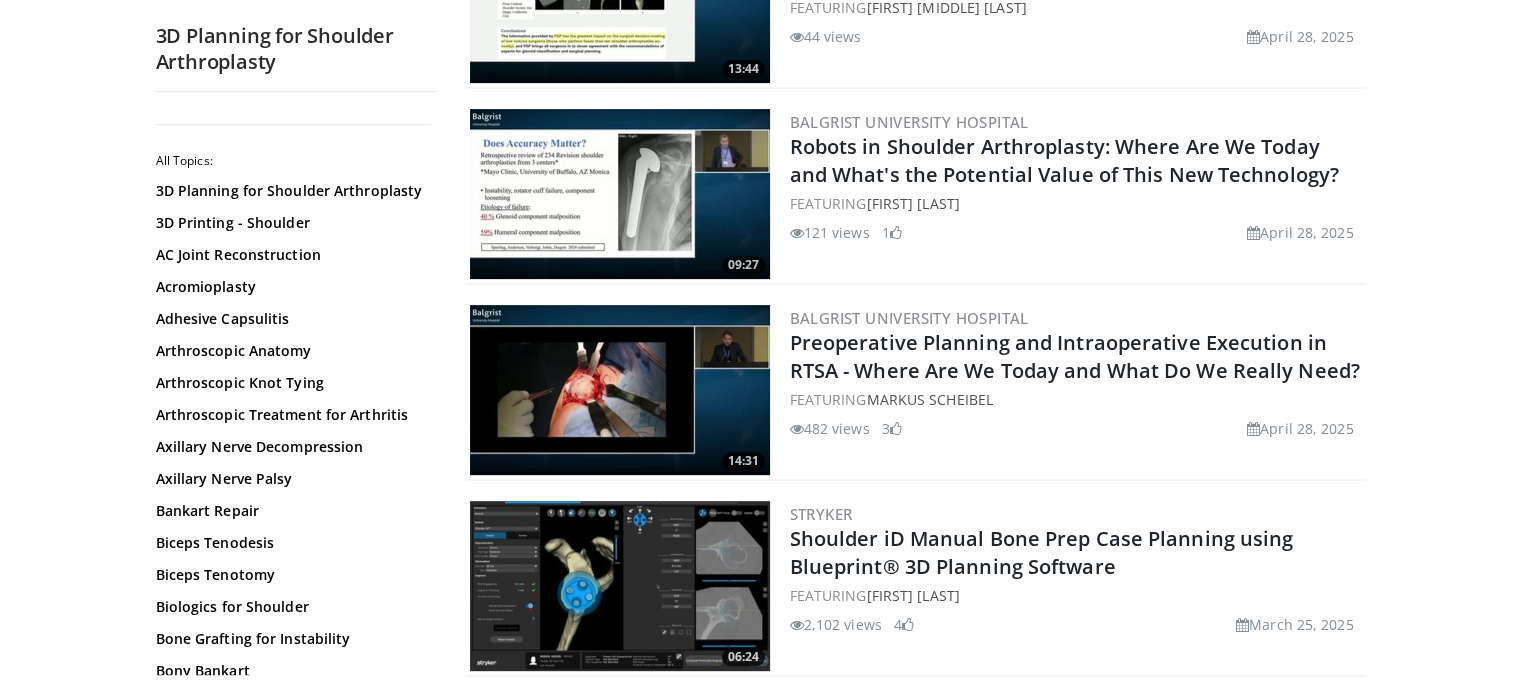 click at bounding box center [620, 390] 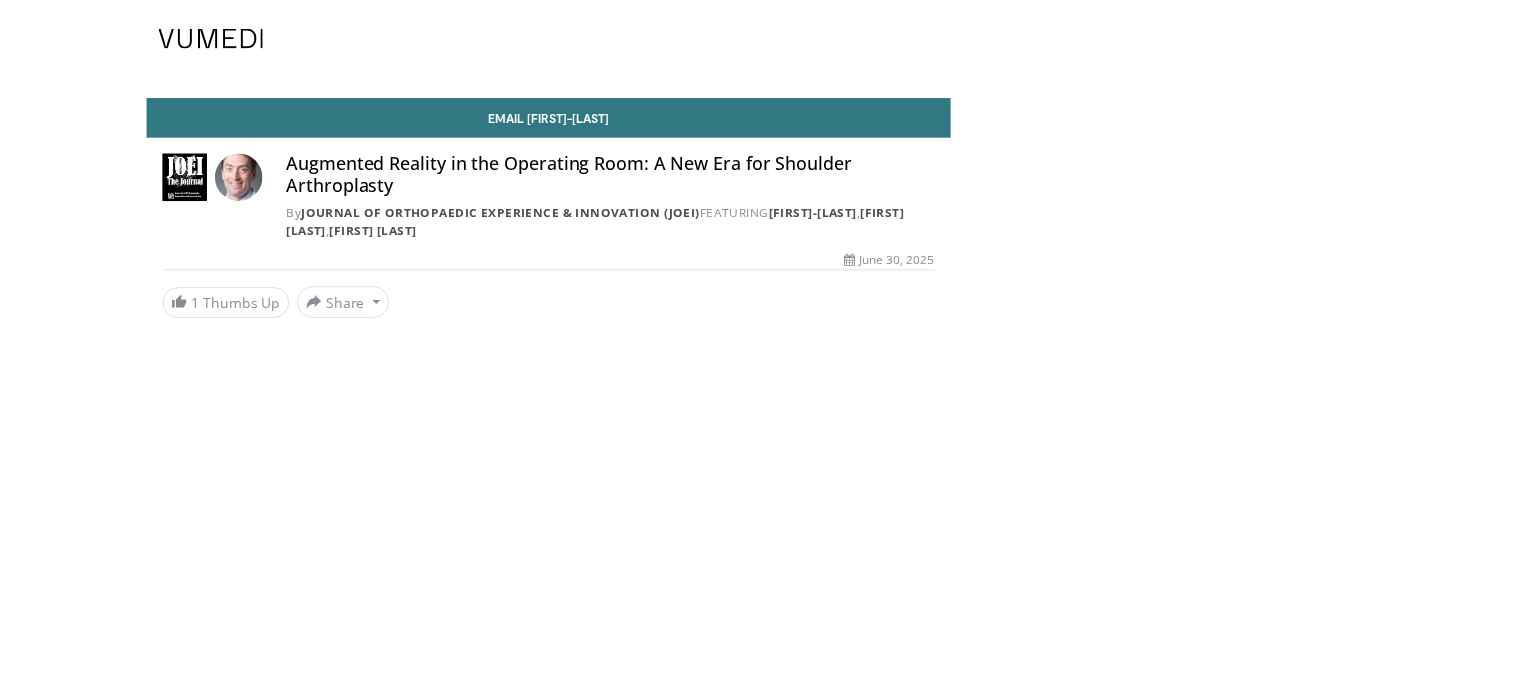 scroll, scrollTop: 0, scrollLeft: 0, axis: both 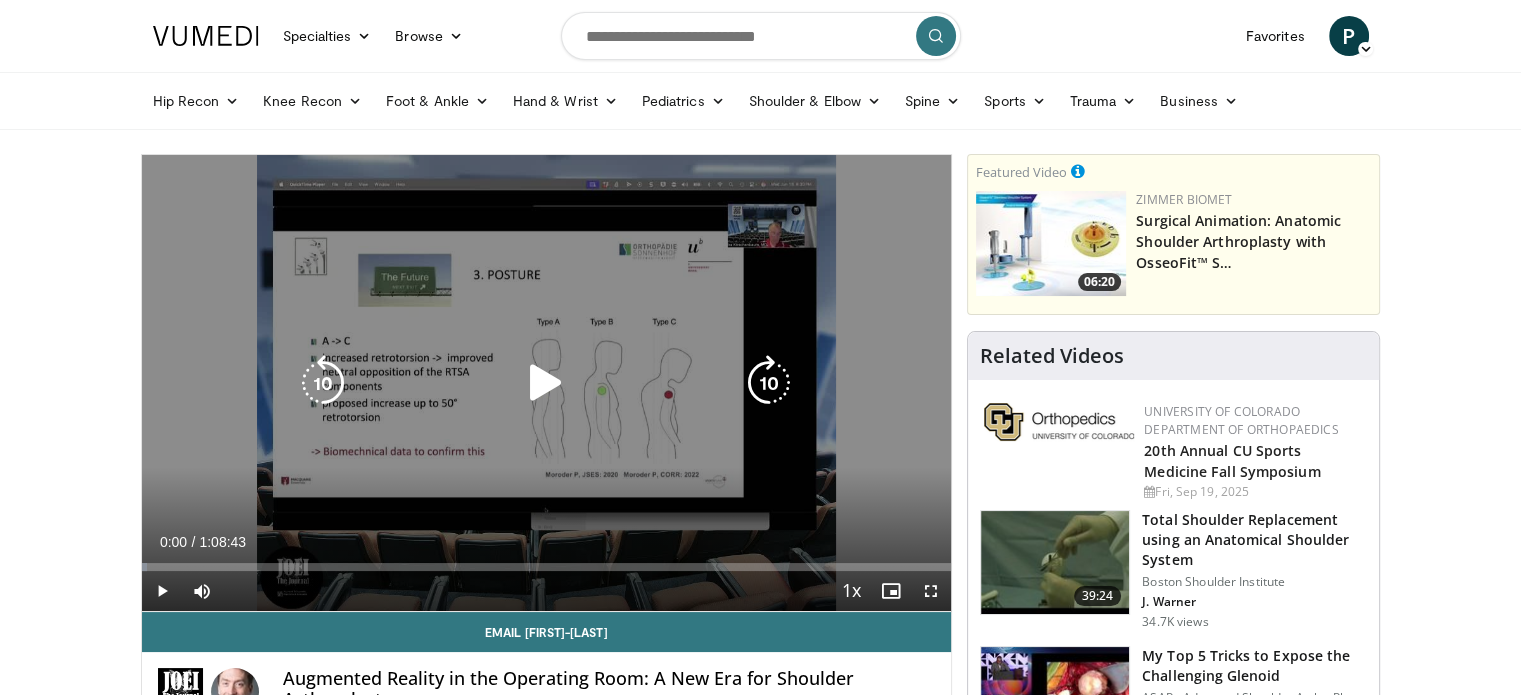click at bounding box center [546, 383] 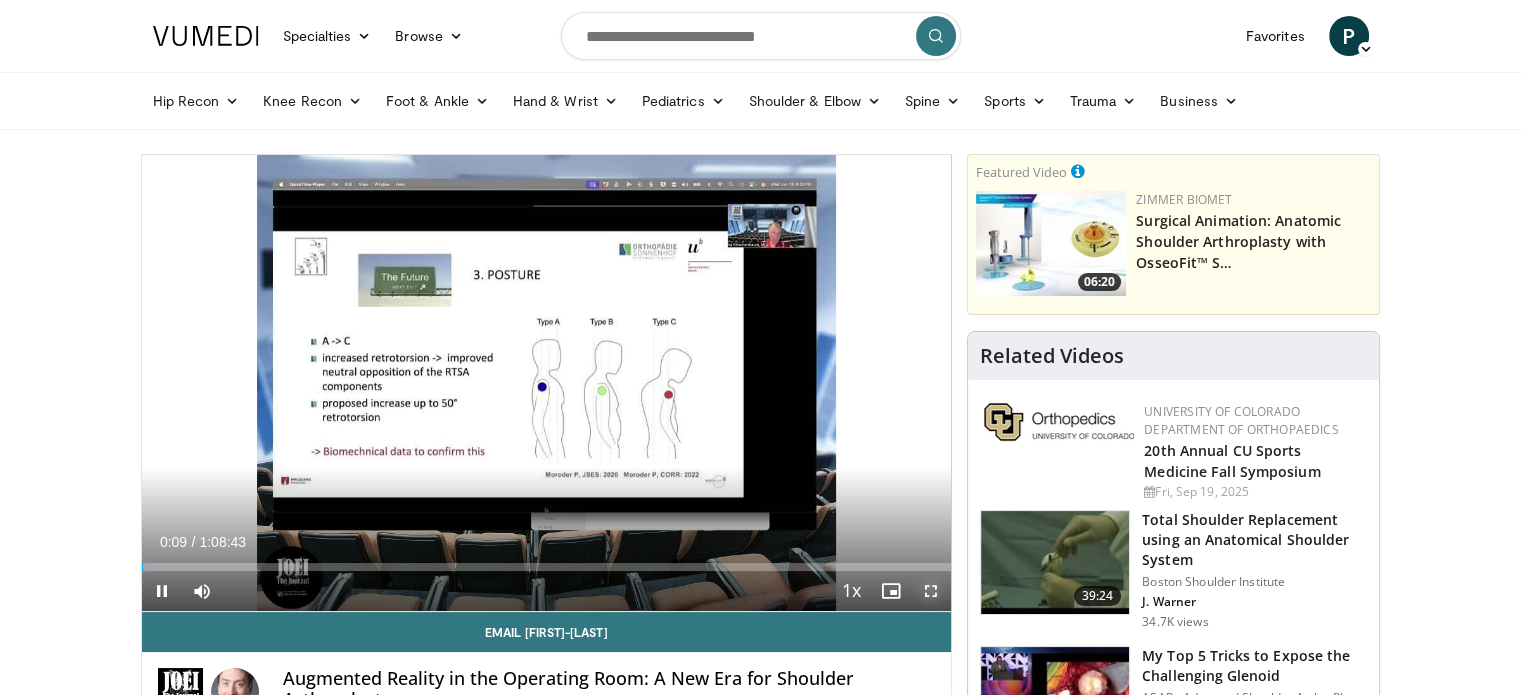 click at bounding box center (931, 591) 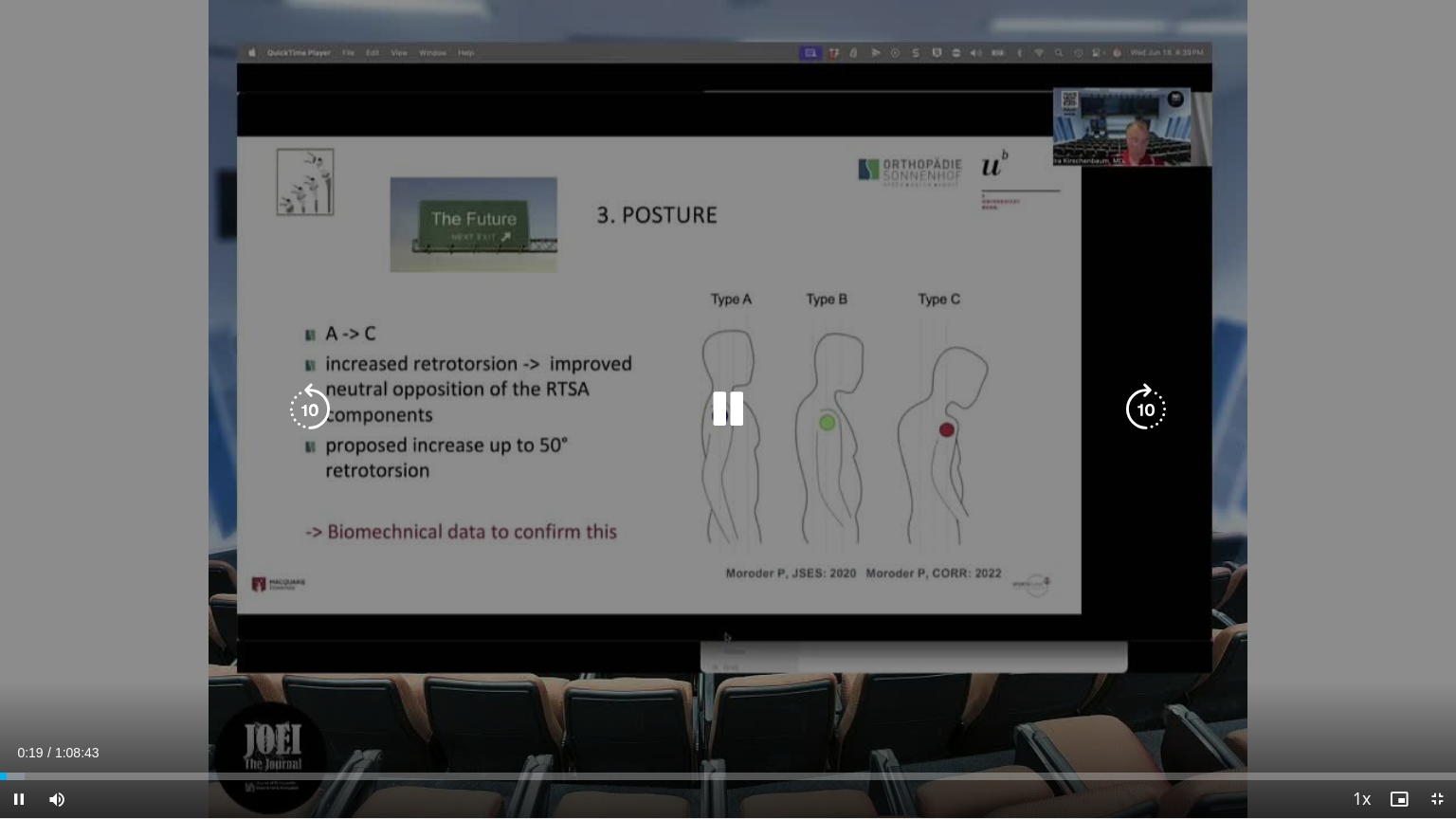 click at bounding box center (728, 410) 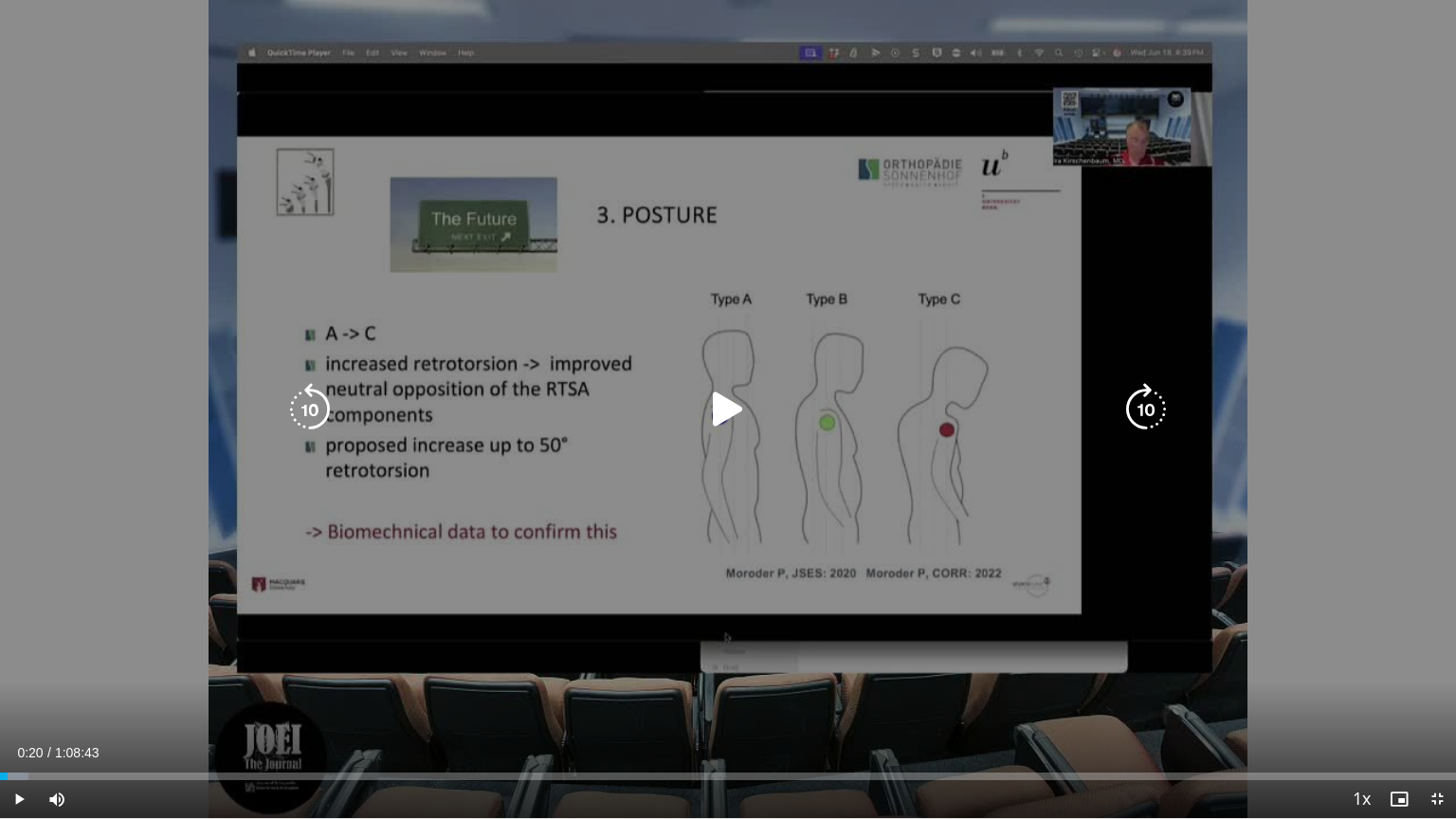 click at bounding box center [728, 410] 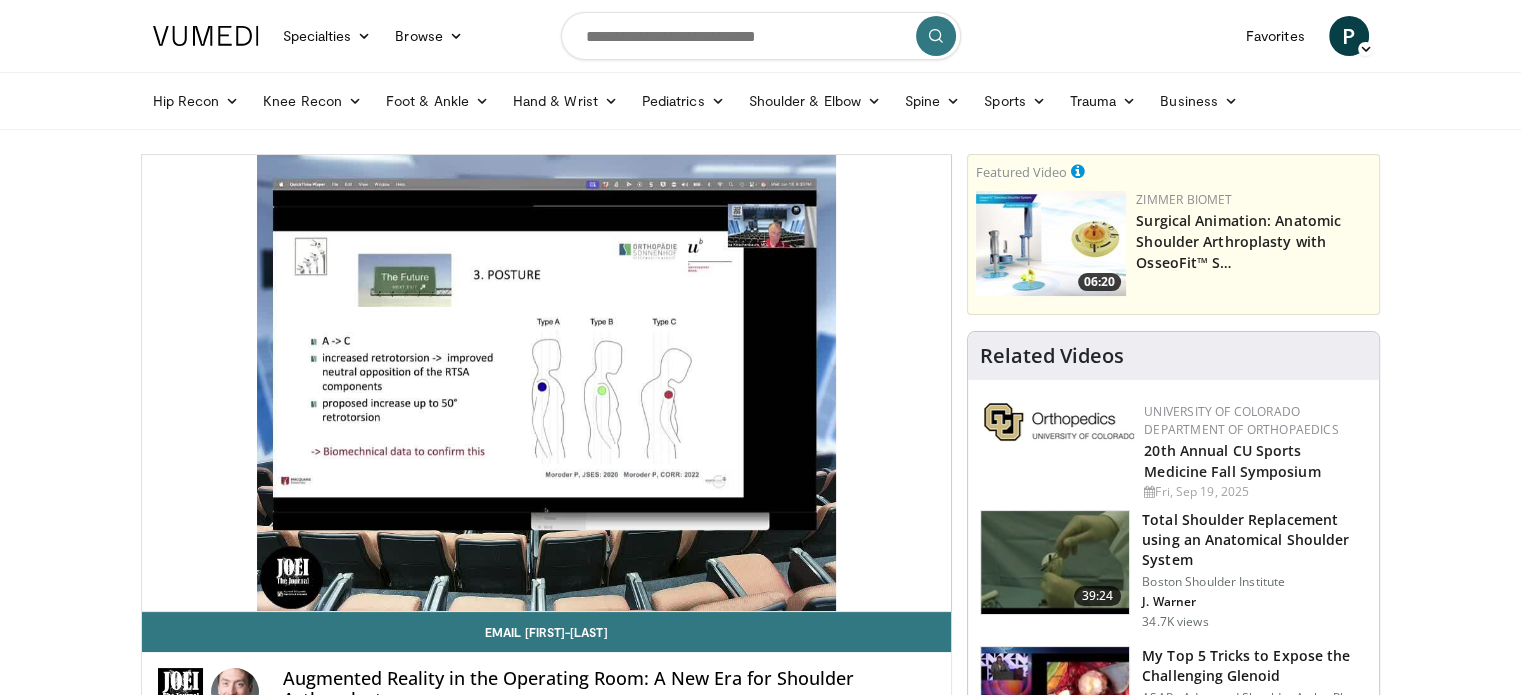 click on "Specialties
Adult & Family Medicine
Allergy, Asthma, Immunology
Anesthesiology
Cardiology
Dental
Dermatology
Endocrinology
Gastroenterology & Hepatology
General Surgery
Hematology & Oncology
Infectious Disease
Nephrology
Neurology
Neurosurgery
Obstetrics & Gynecology
Ophthalmology
Oral Maxillofacial
Orthopaedics
Otolaryngology
Pediatrics
Plastic Surgery
Podiatry
Psychiatry
Pulmonology
Radiation Oncology
Radiology
Rheumatology
Urology" at bounding box center (760, 1627) 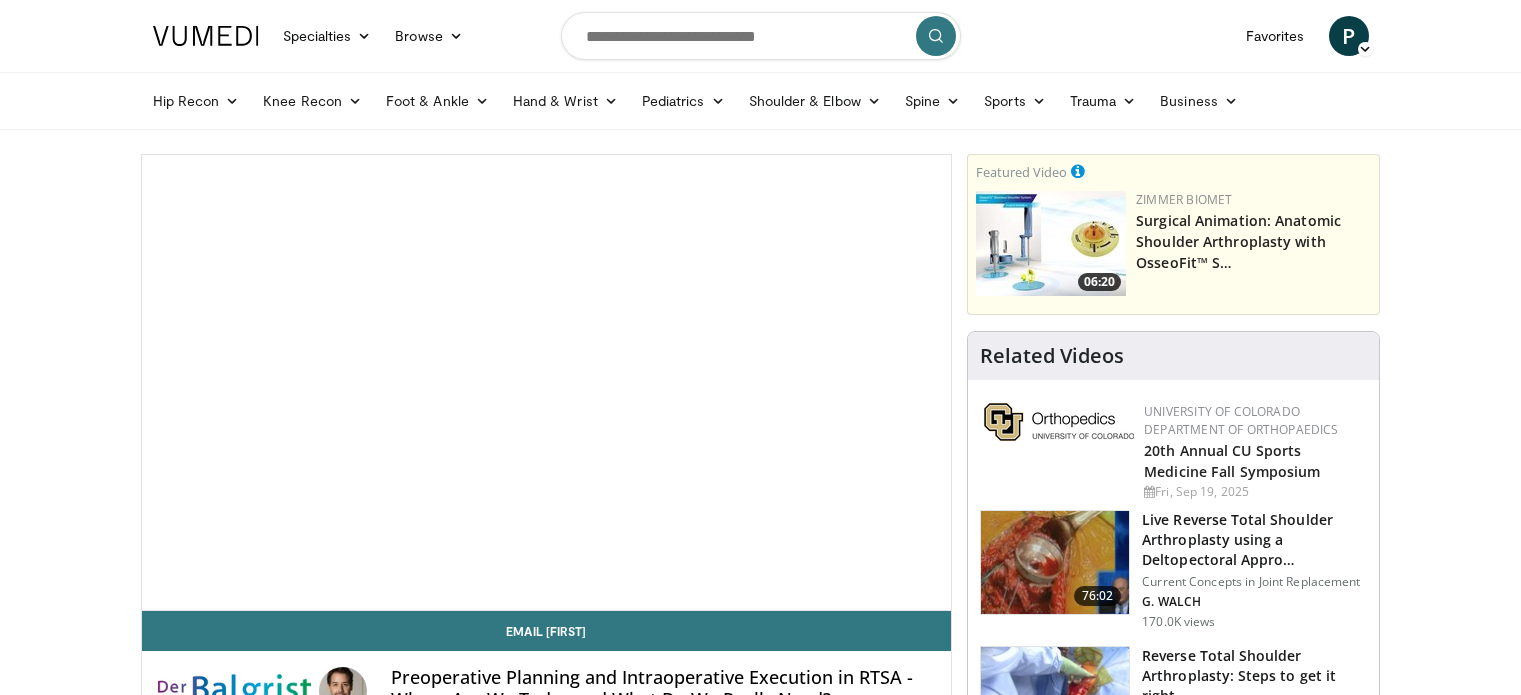 scroll, scrollTop: 0, scrollLeft: 0, axis: both 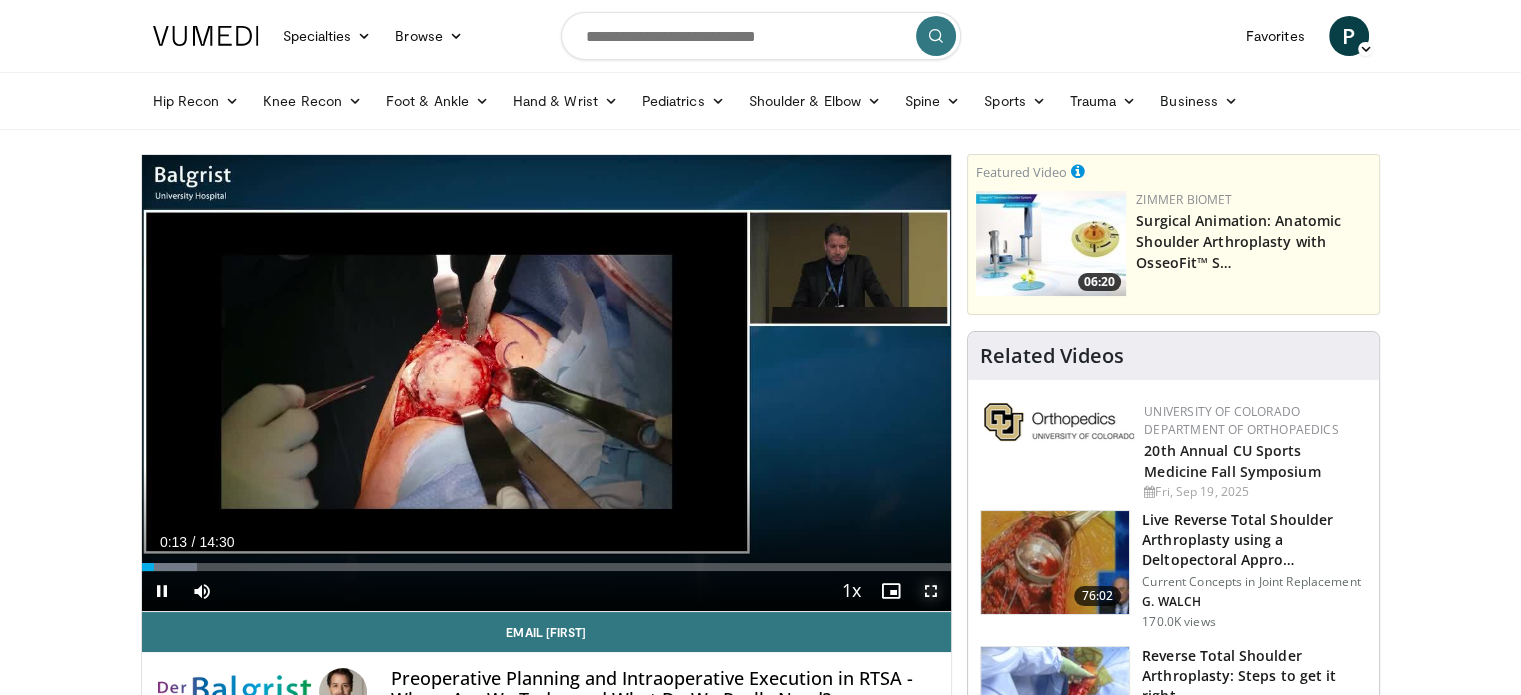 click at bounding box center [931, 591] 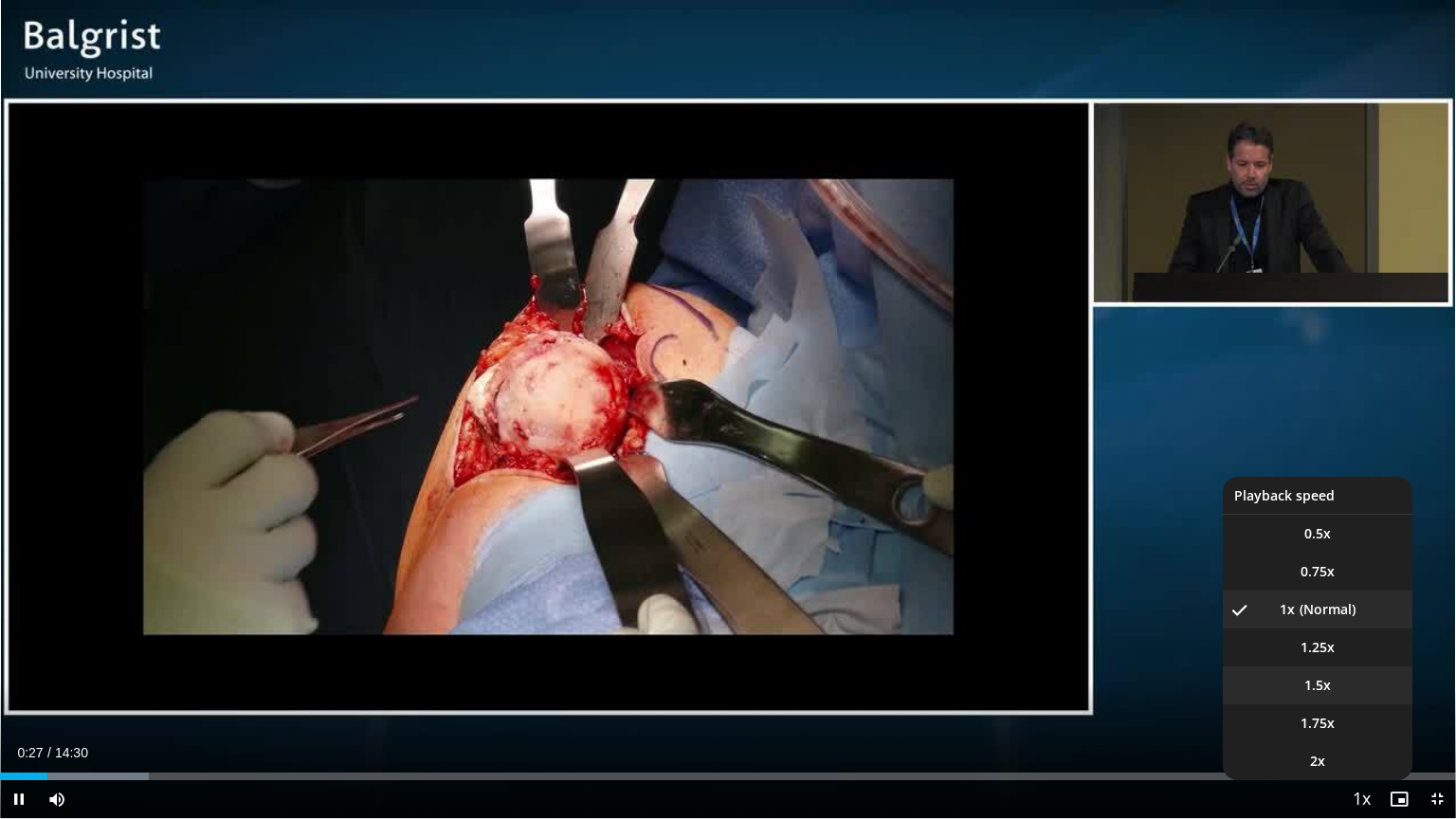 click on "1.5x" at bounding box center [1318, 685] 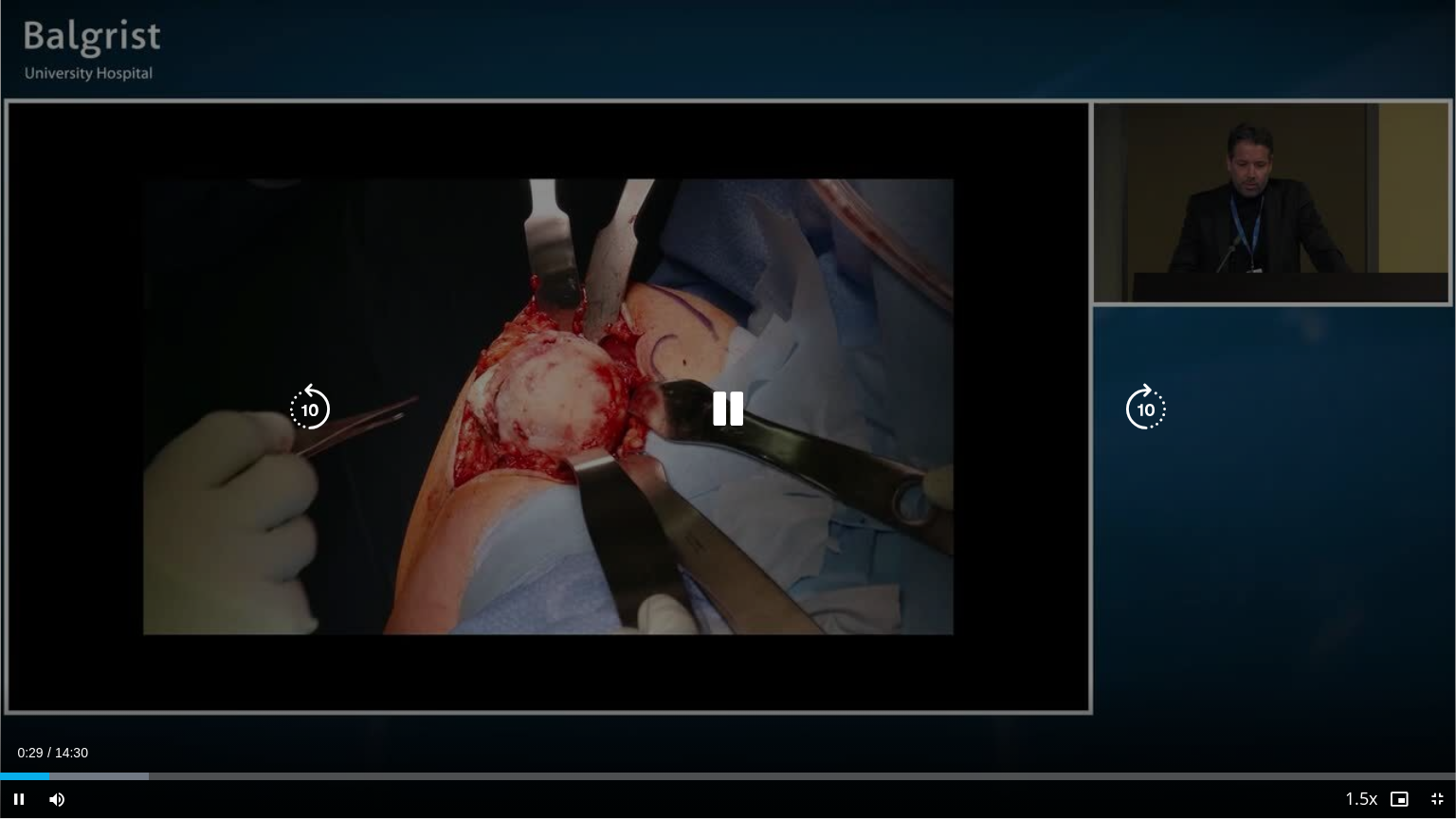 click on "10 seconds
Tap to unmute" at bounding box center [728, 409] 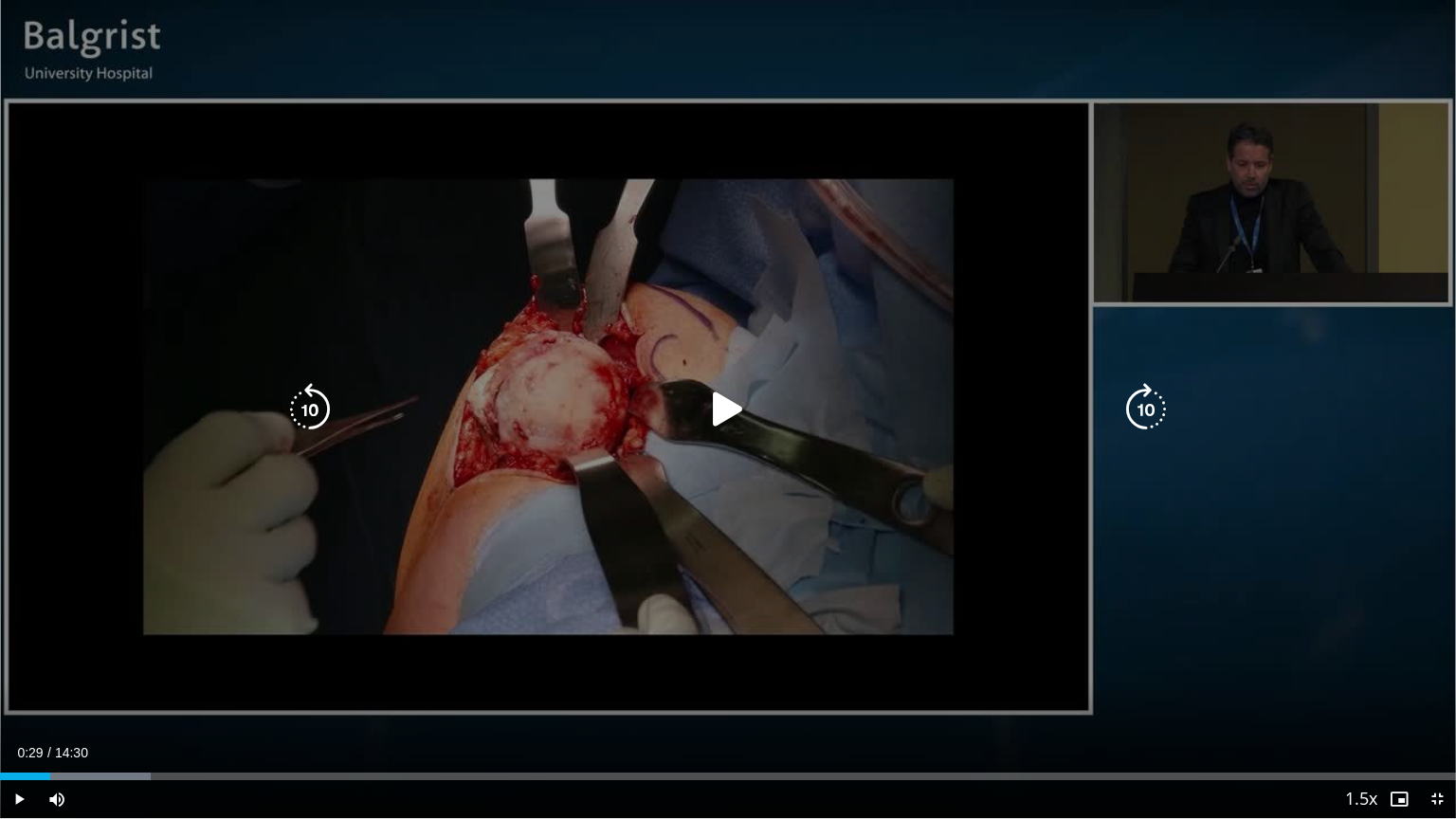 click on "10 seconds
Tap to unmute" at bounding box center [728, 409] 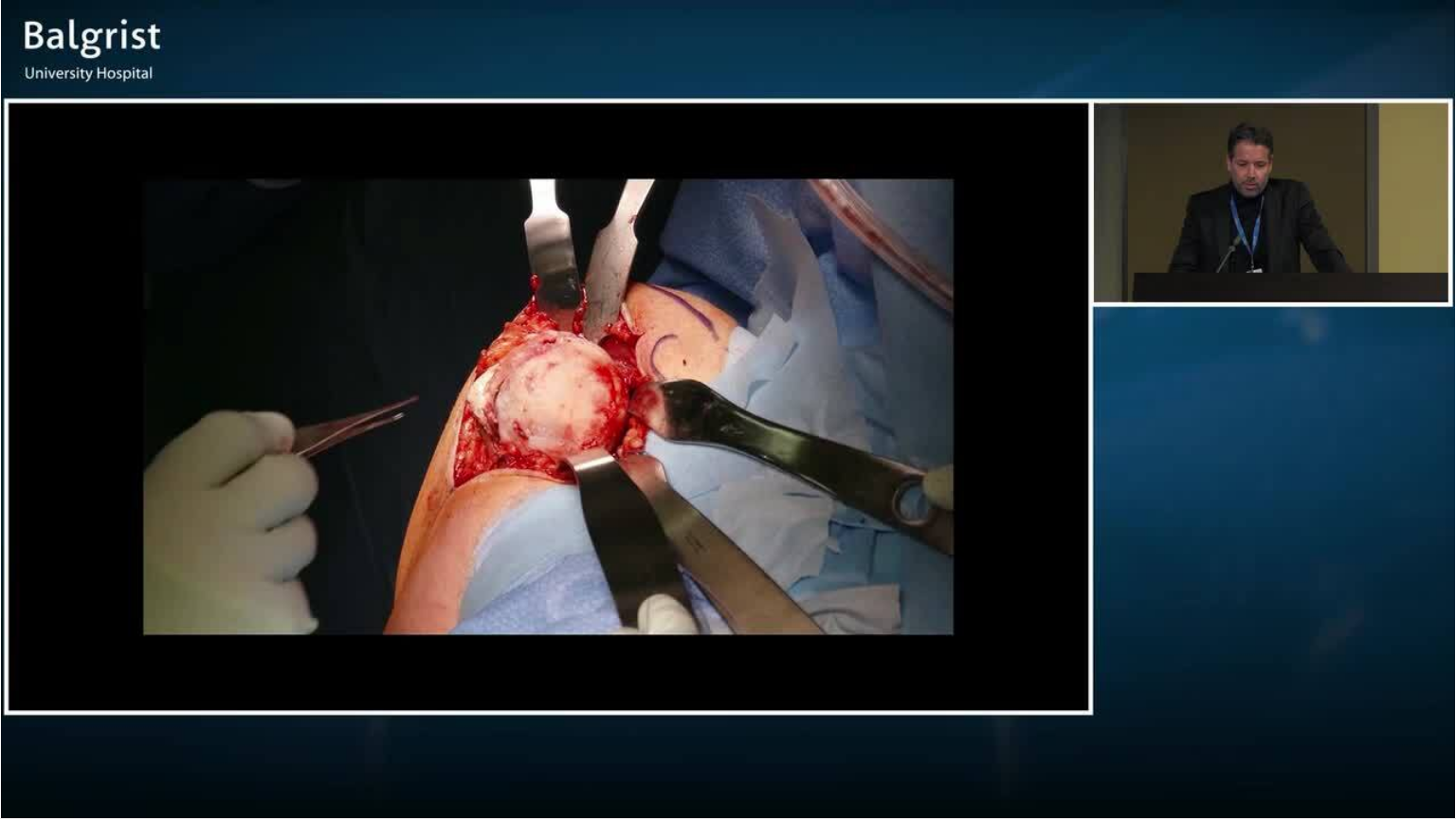 click on "10 seconds
Tap to unmute" at bounding box center (728, 409) 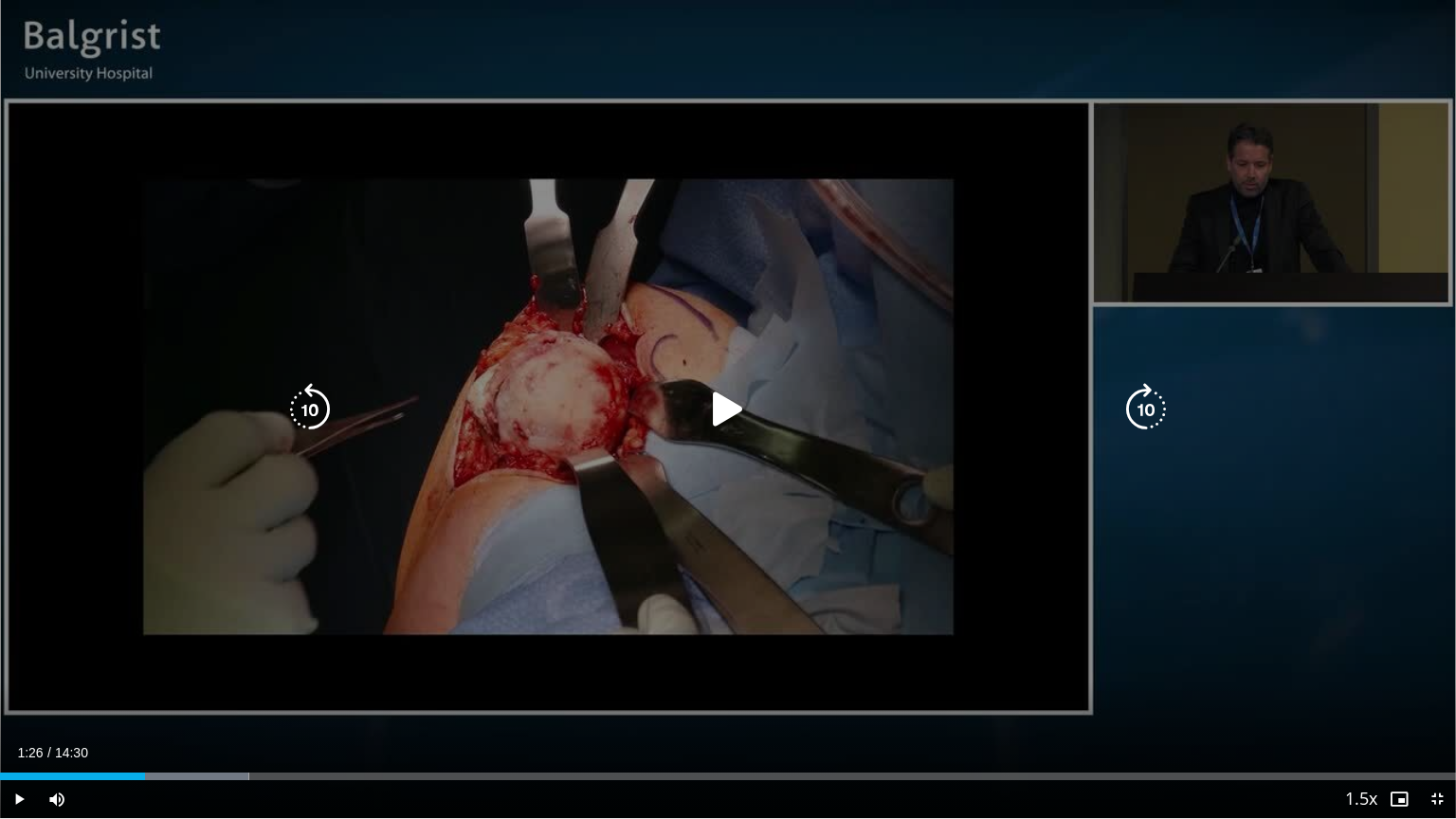 click on "10 seconds
Tap to unmute" at bounding box center [728, 409] 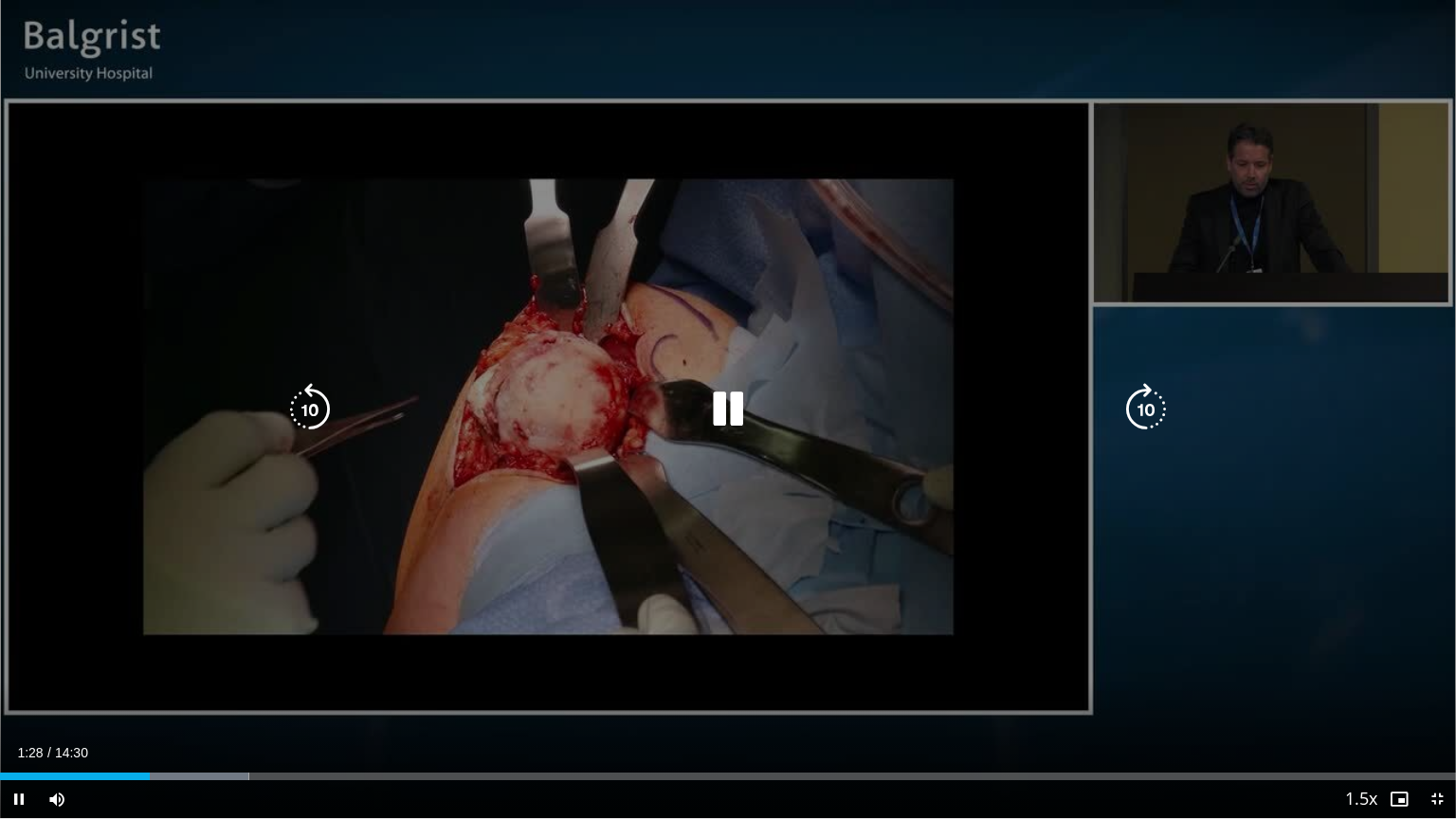 click on "10 seconds
Tap to unmute" at bounding box center [728, 409] 